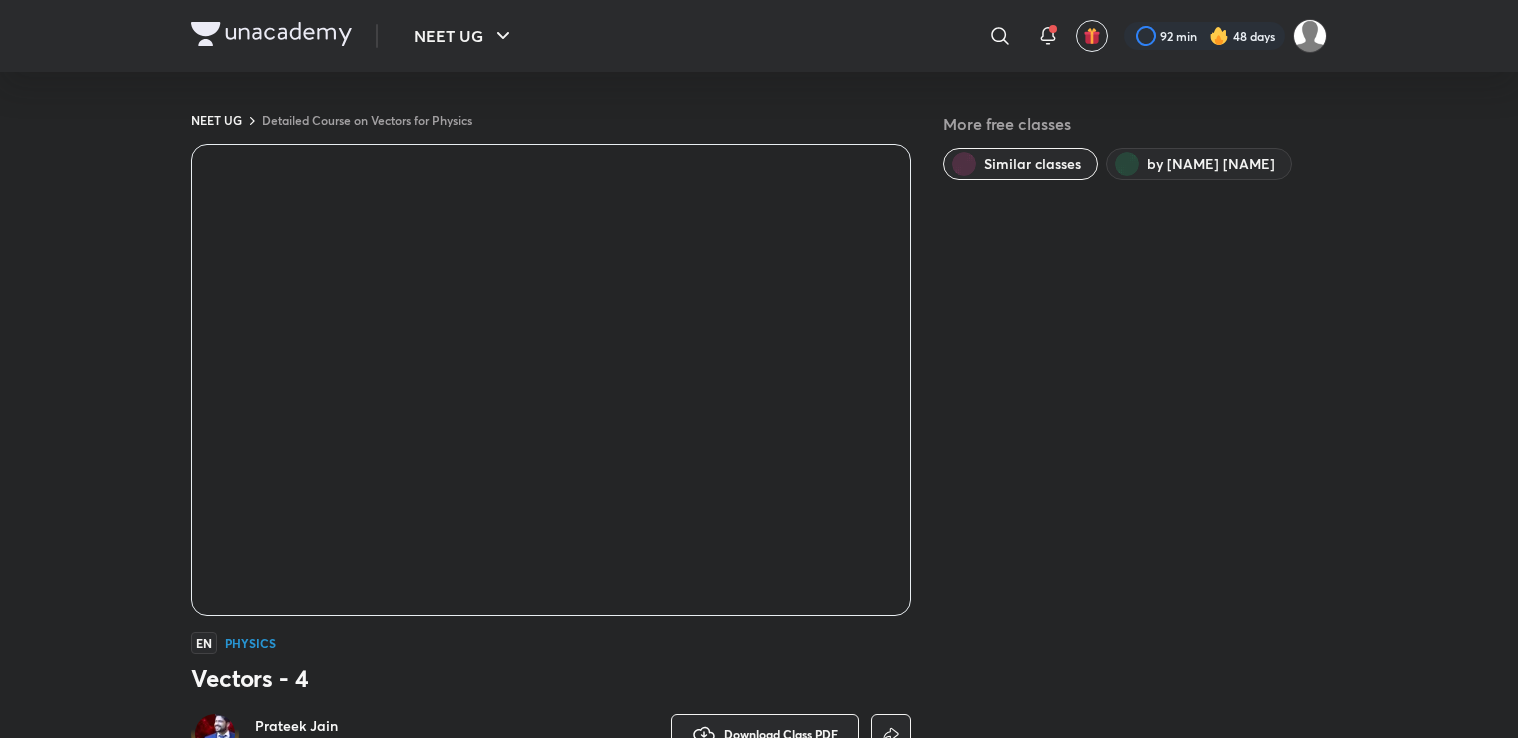 scroll, scrollTop: 0, scrollLeft: 0, axis: both 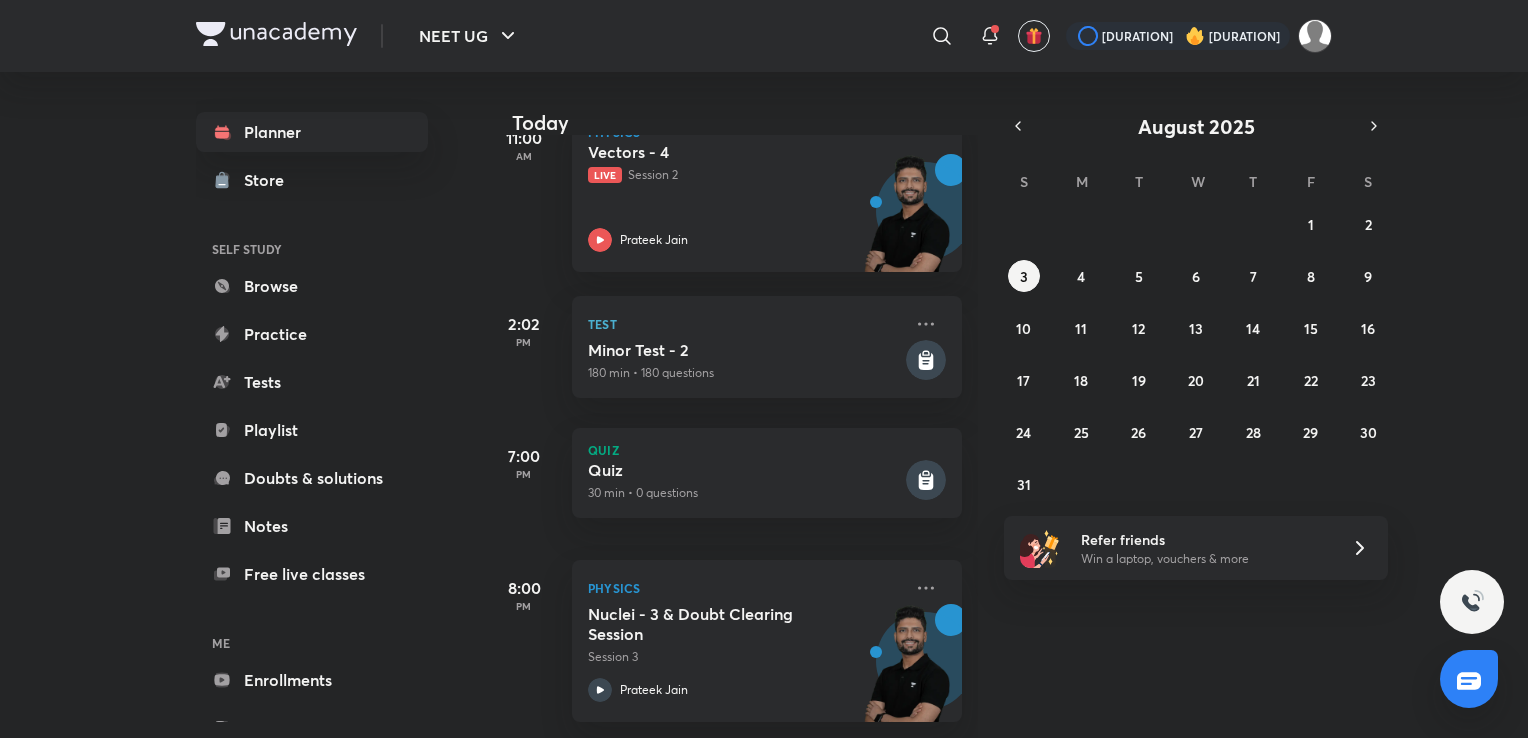 click on "27 28 29 30 31 1 2 3 4 5 6 7 8 9 10 11 12 13 14 15 16 17 18 19 20 21 22 23 24 25 26 27 28 29 30 31 1 2 3 4 5 6" at bounding box center (1196, 354) 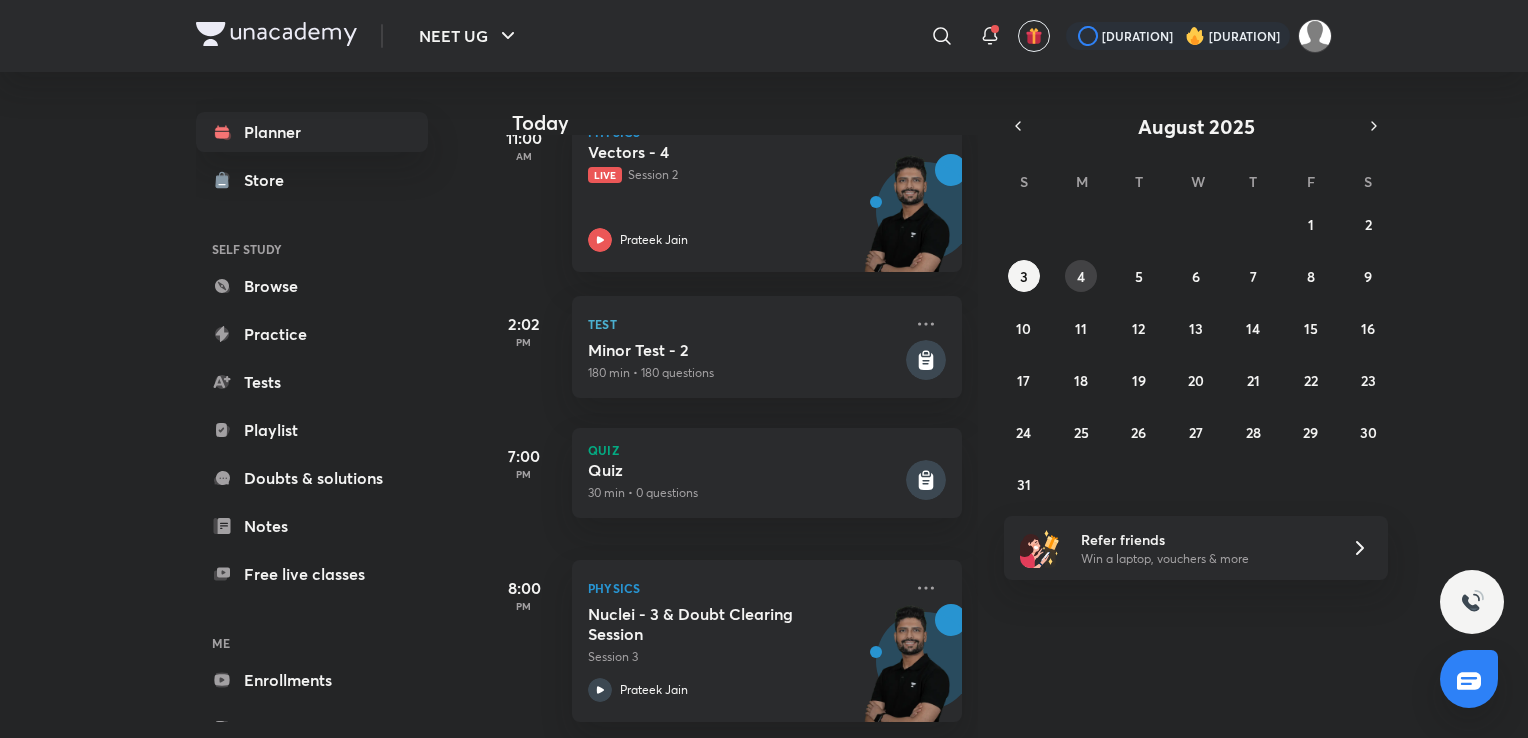 click on "4" at bounding box center (1081, 276) 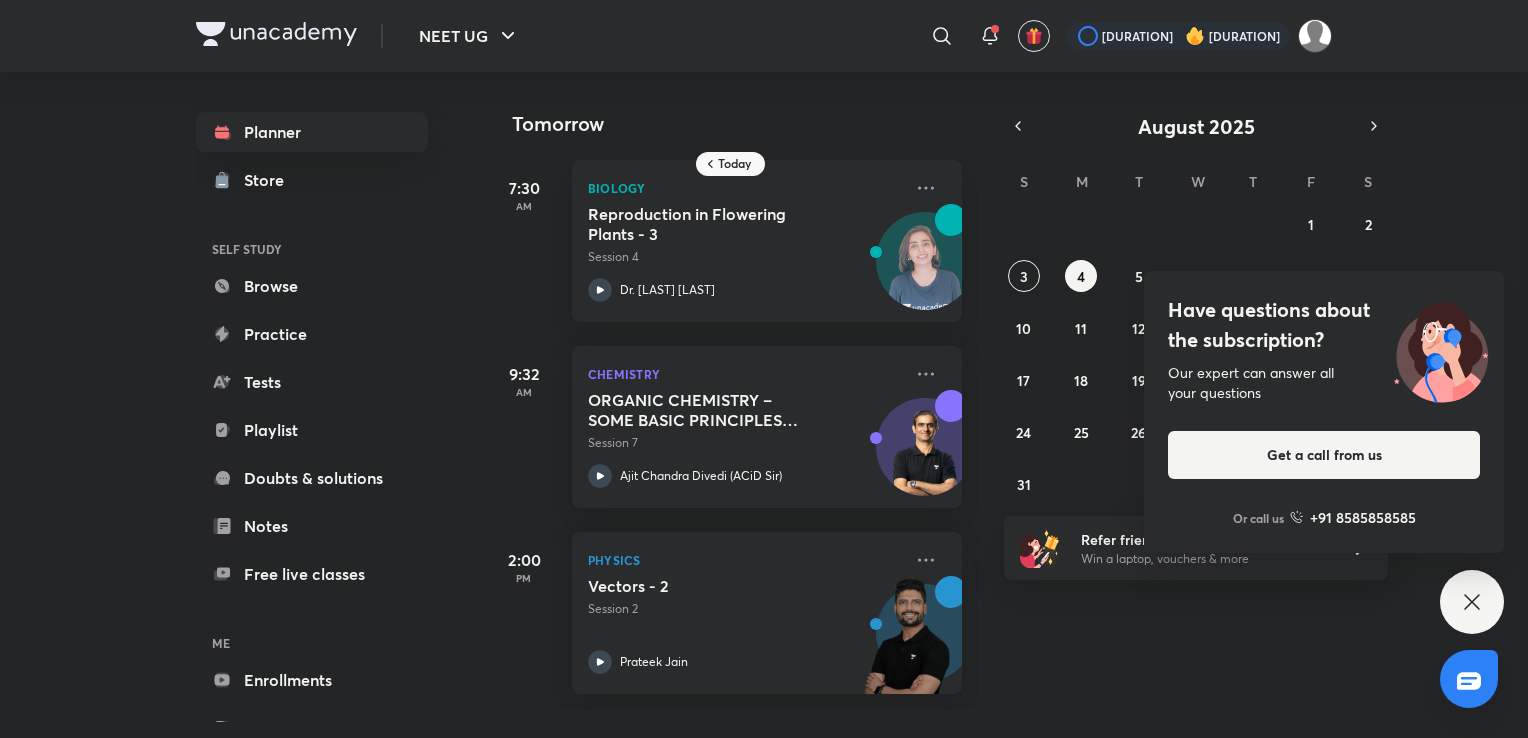 click 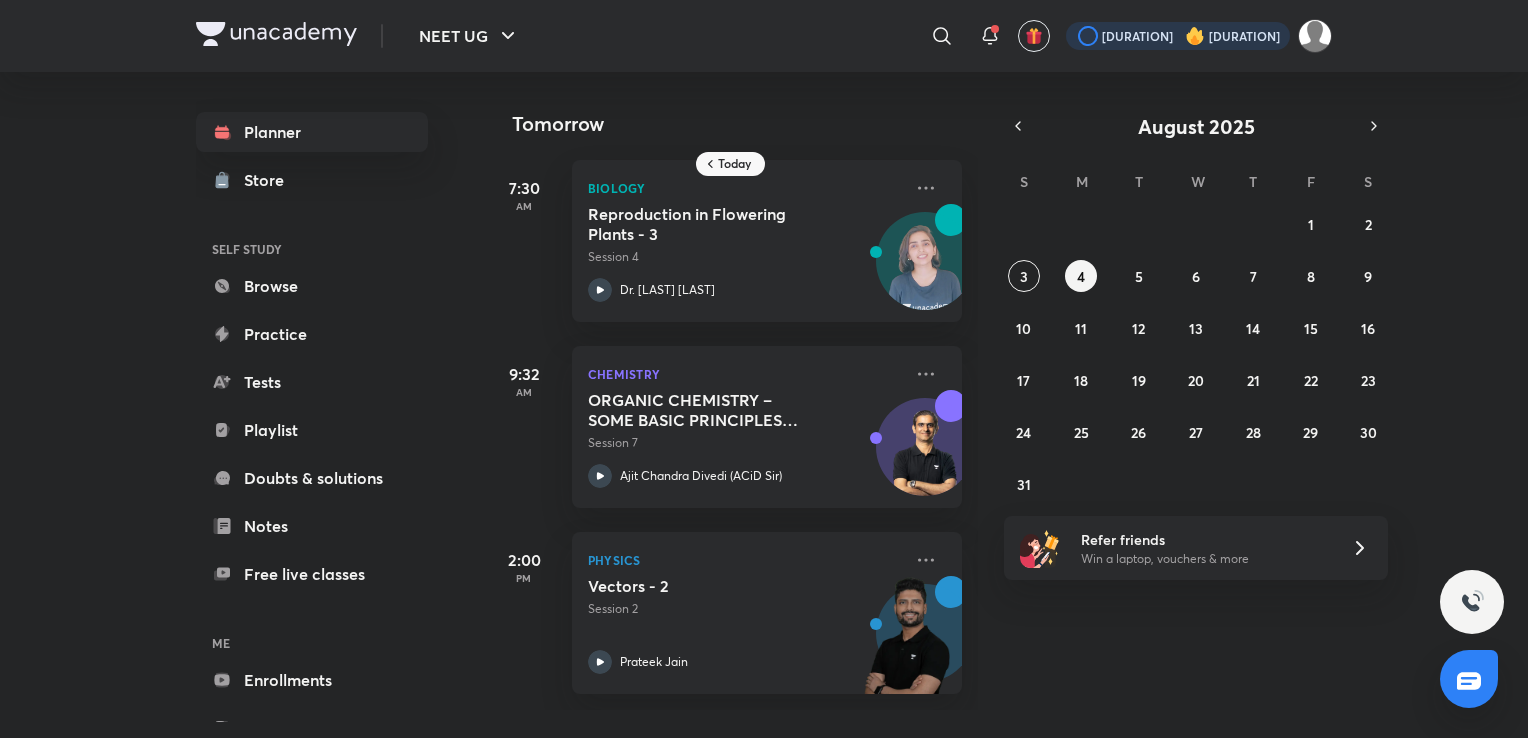 click at bounding box center [1178, 36] 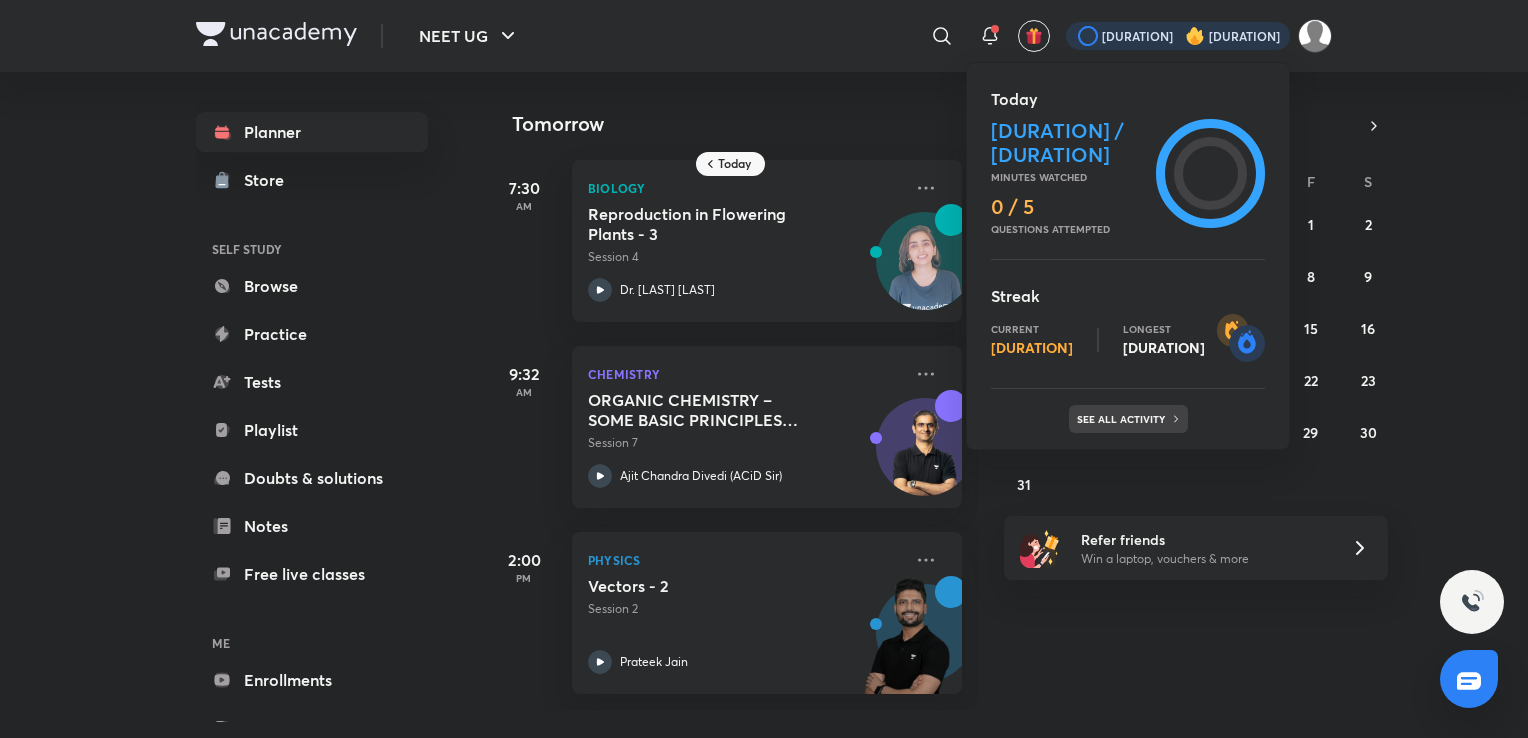 click on "See all activity" at bounding box center (1123, 419) 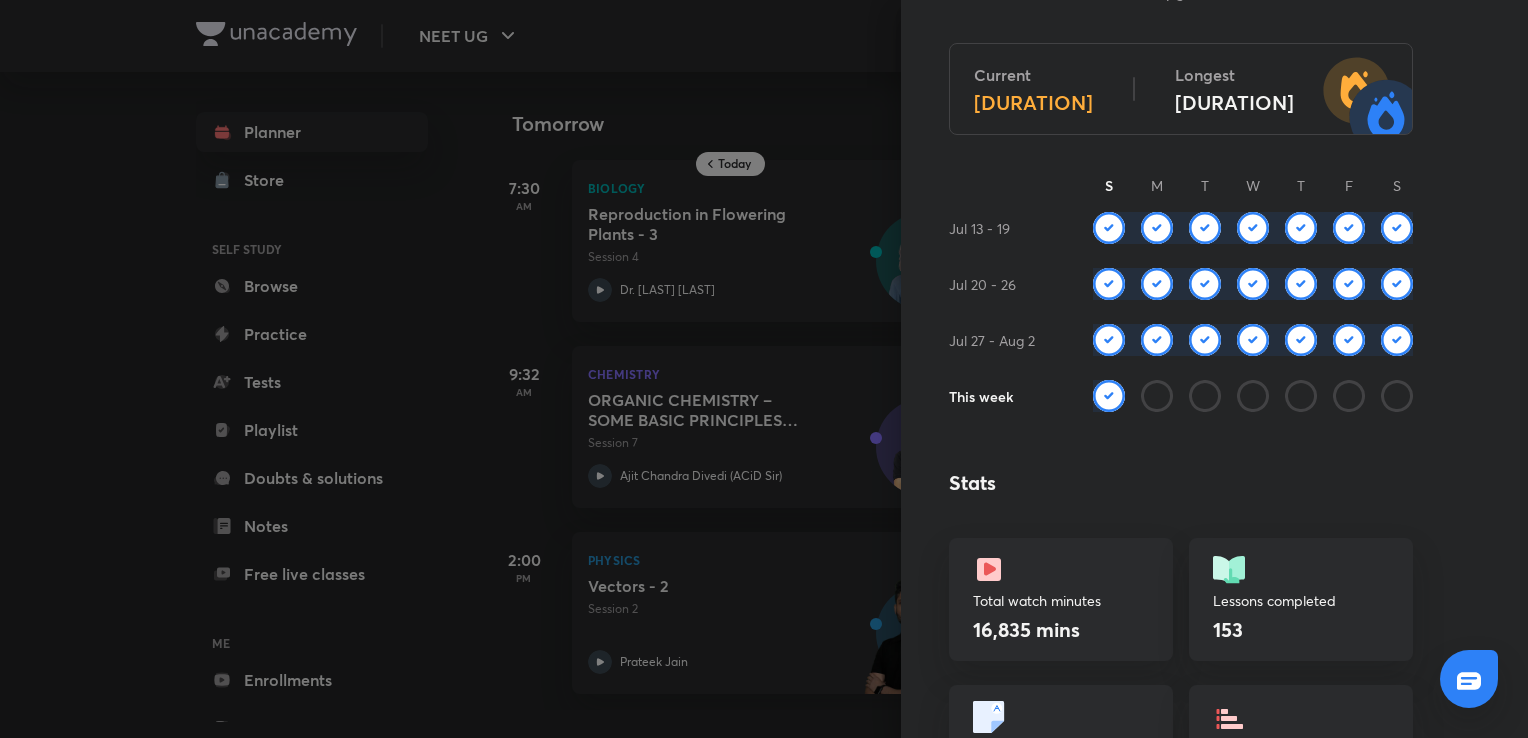 scroll, scrollTop: 0, scrollLeft: 0, axis: both 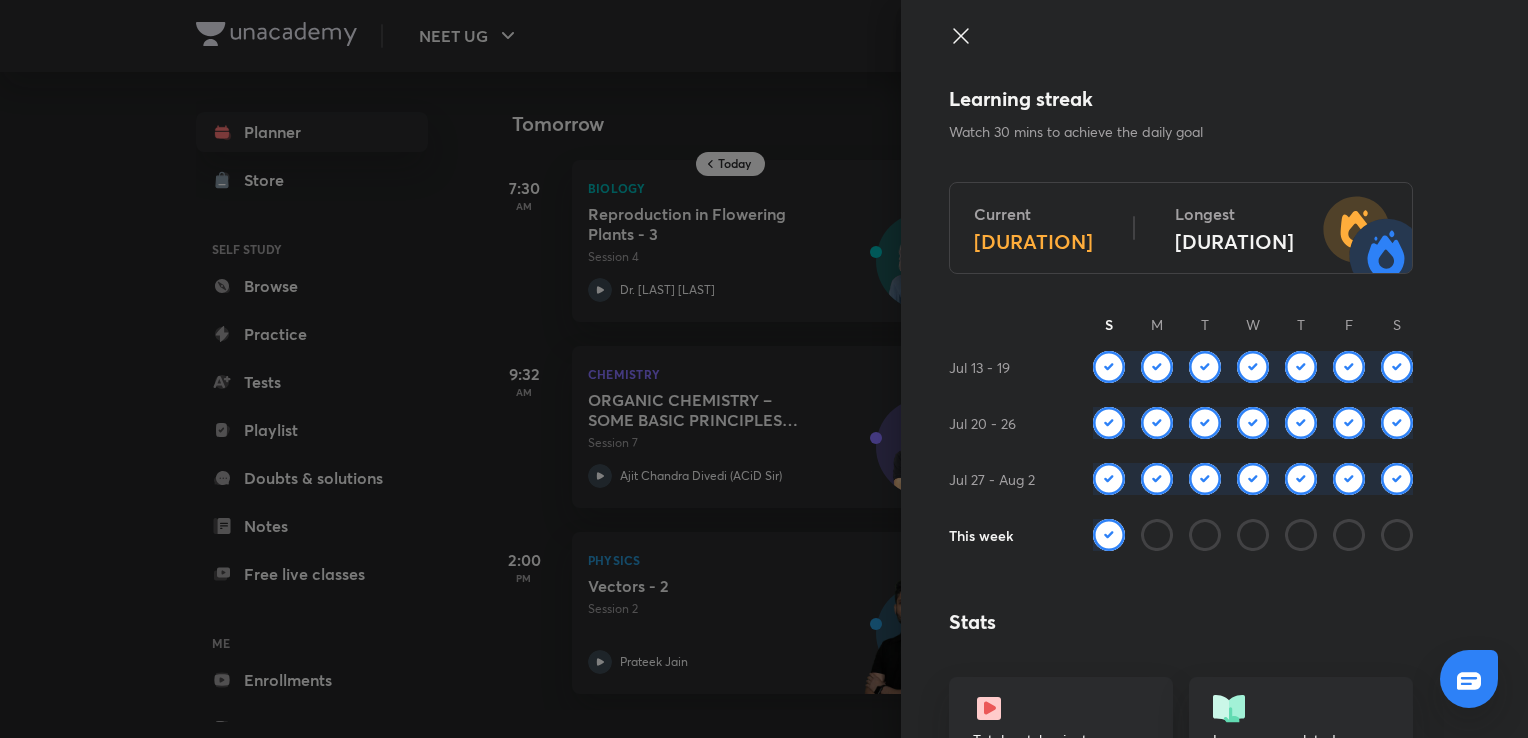 click 